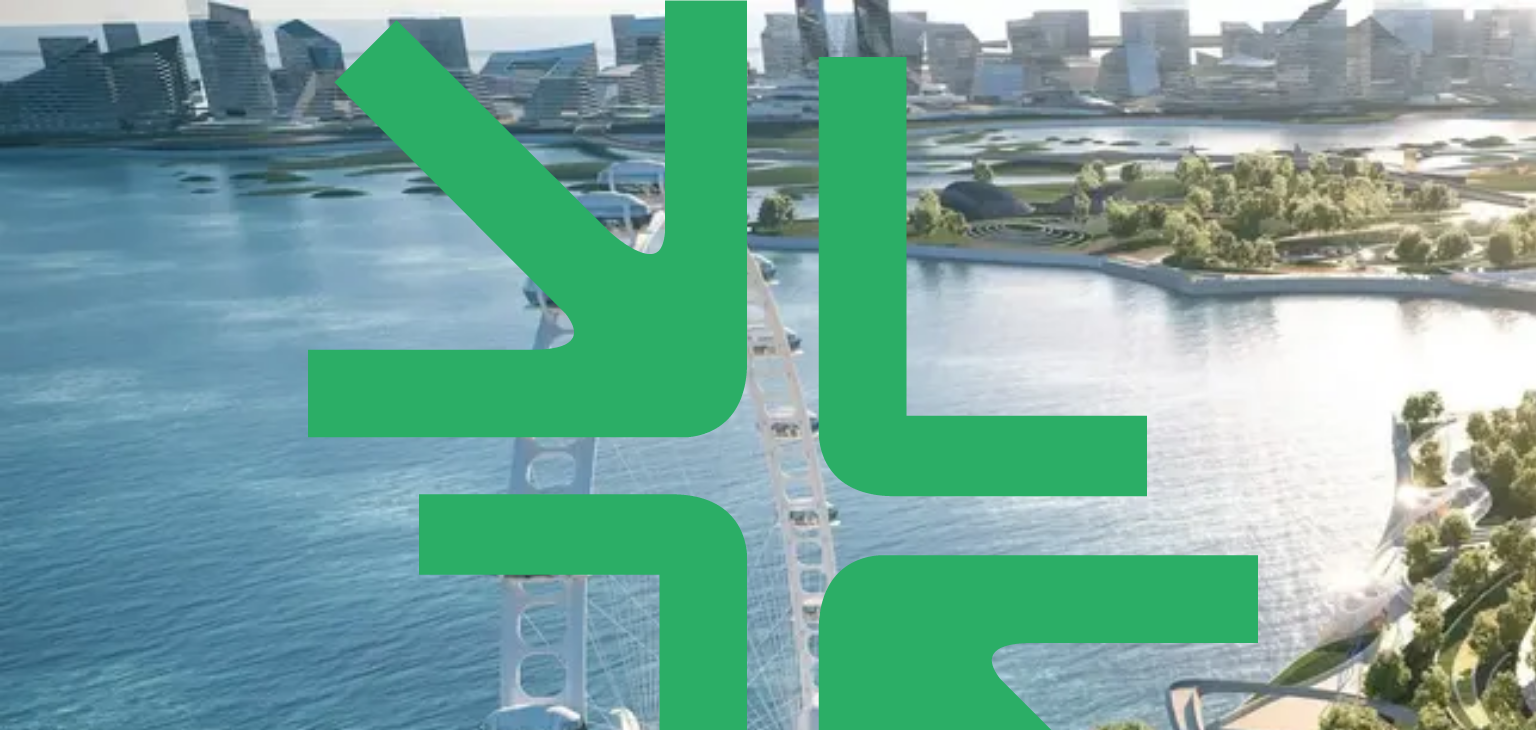 scroll, scrollTop: 0, scrollLeft: 0, axis: both 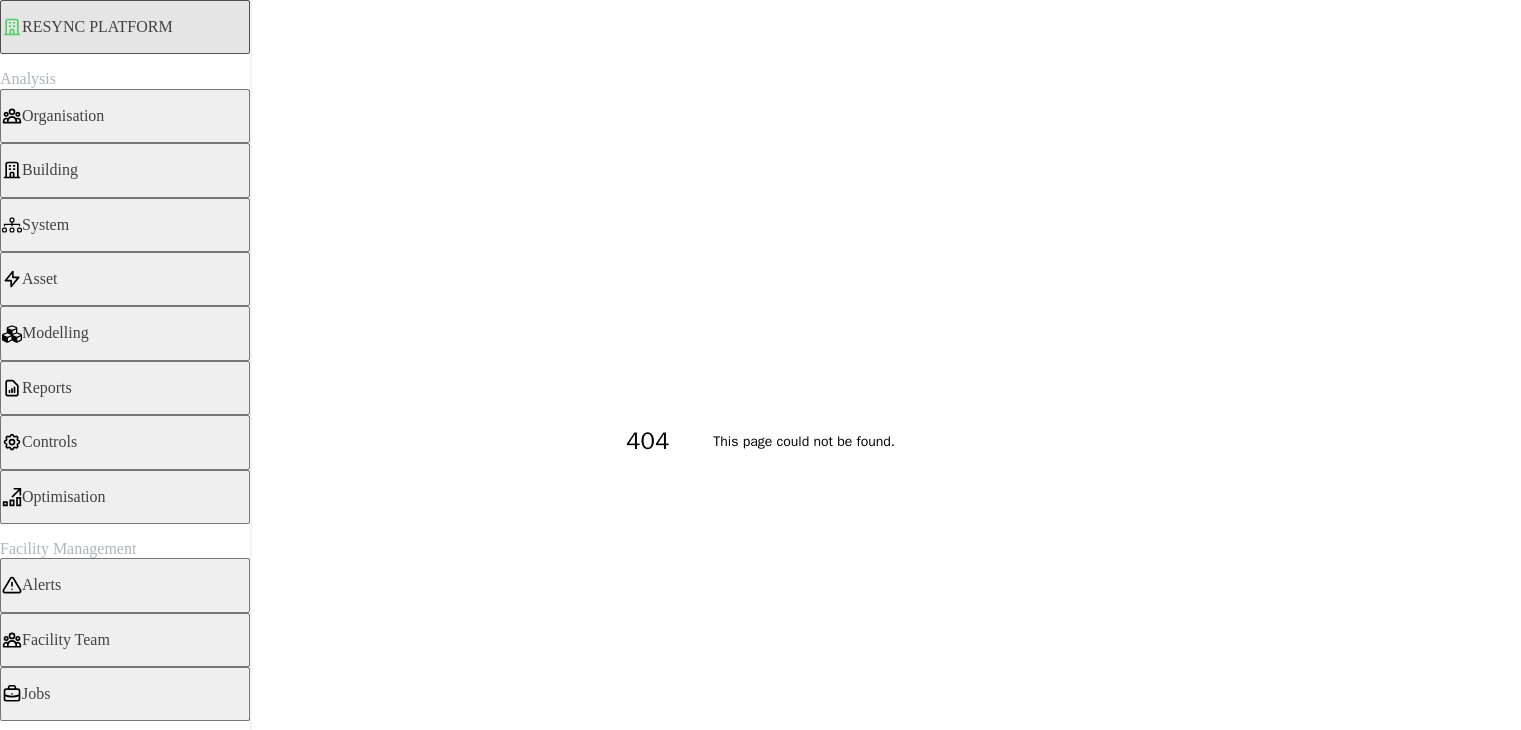 click on "Users" at bounding box center (125, 783) 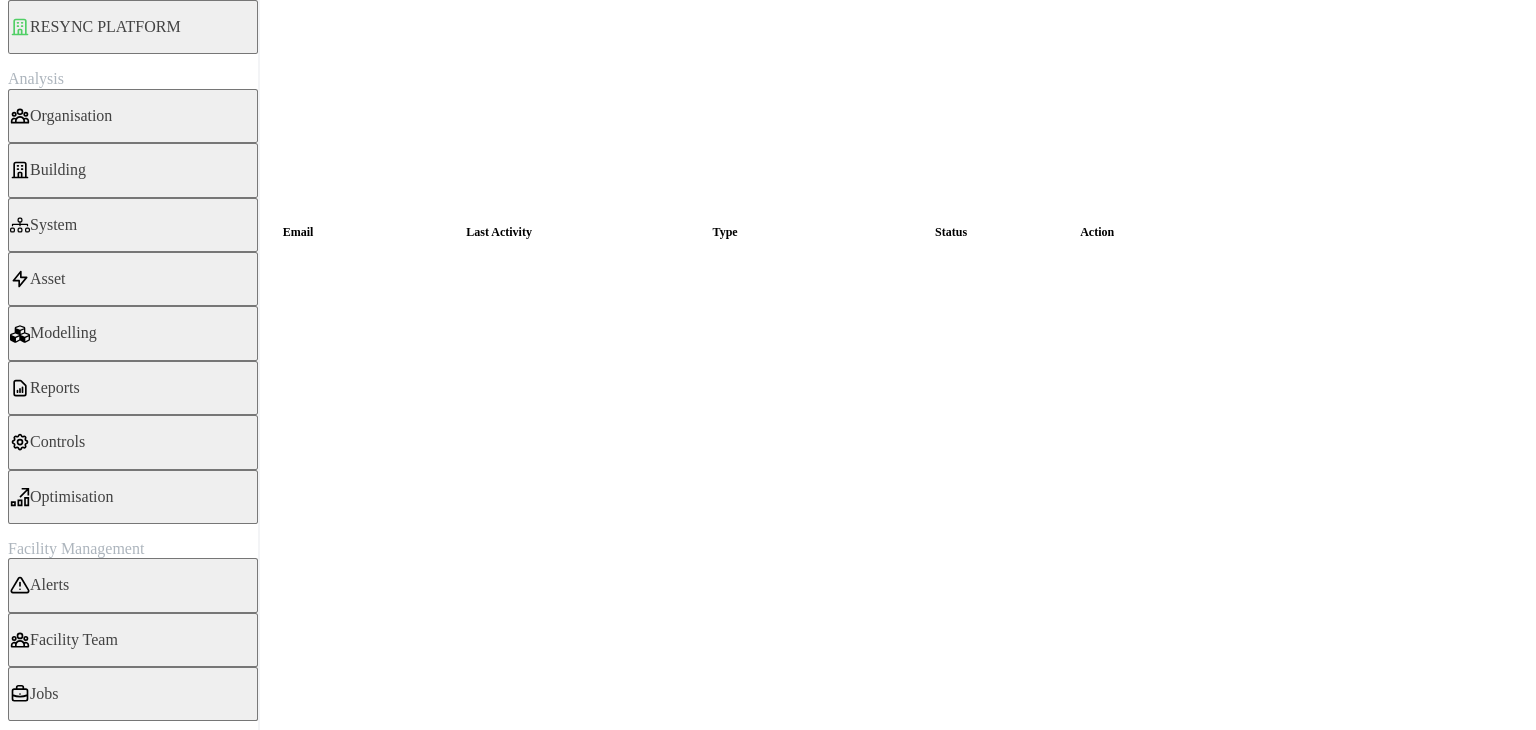 scroll, scrollTop: 0, scrollLeft: 0, axis: both 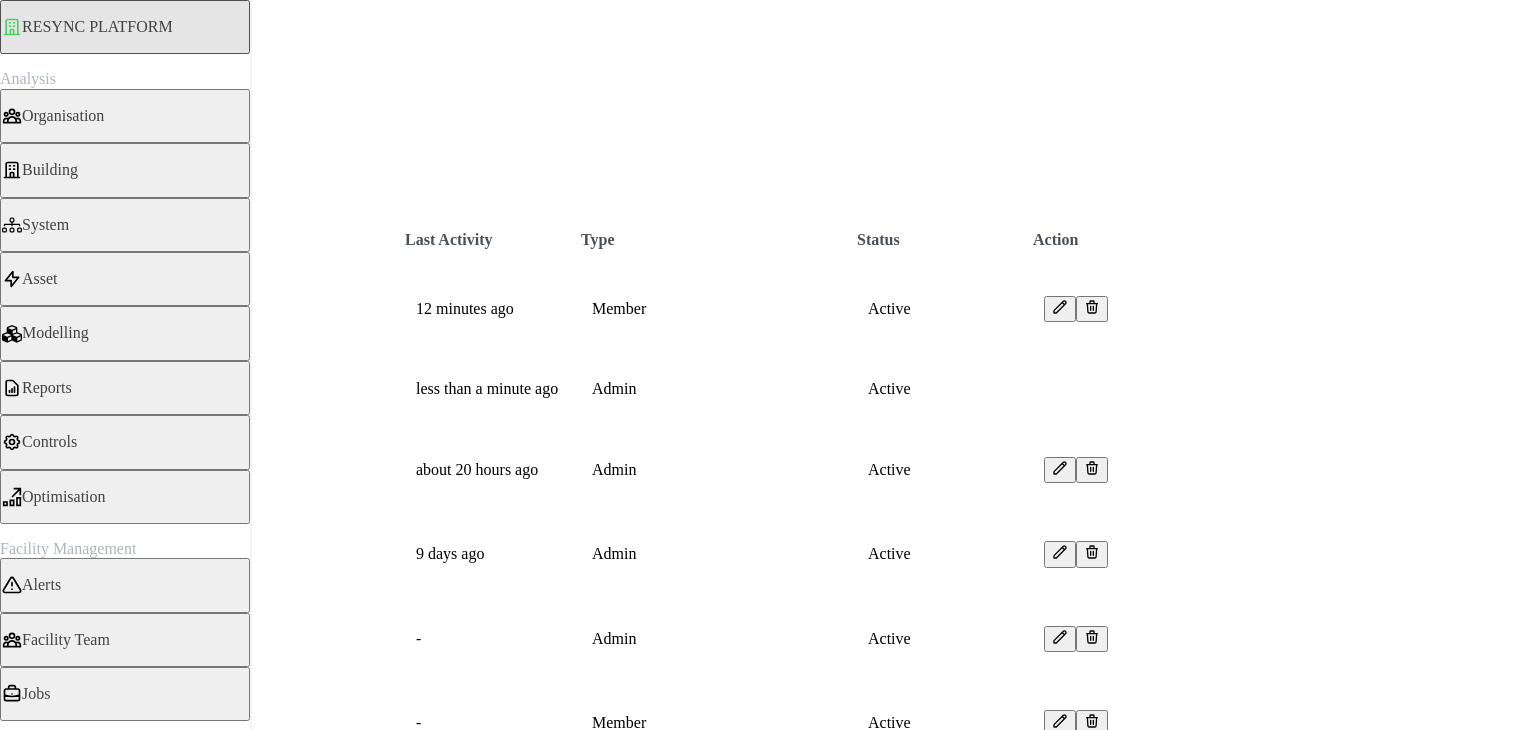 drag, startPoint x: 686, startPoint y: 466, endPoint x: 460, endPoint y: 465, distance: 226.00221 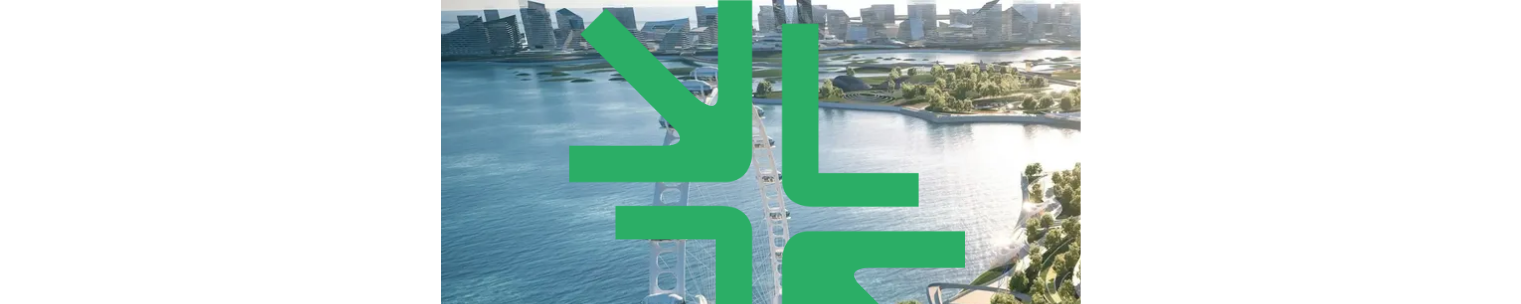scroll, scrollTop: 0, scrollLeft: 0, axis: both 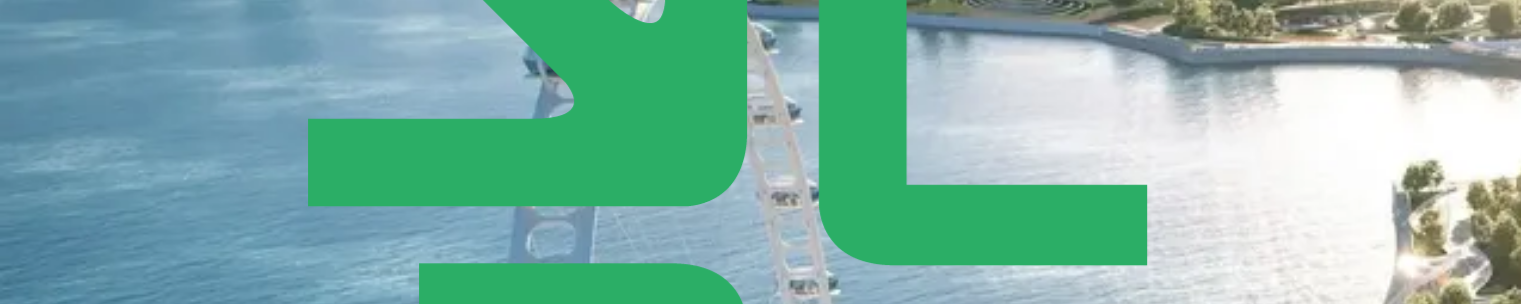 click at bounding box center [100, 1392] 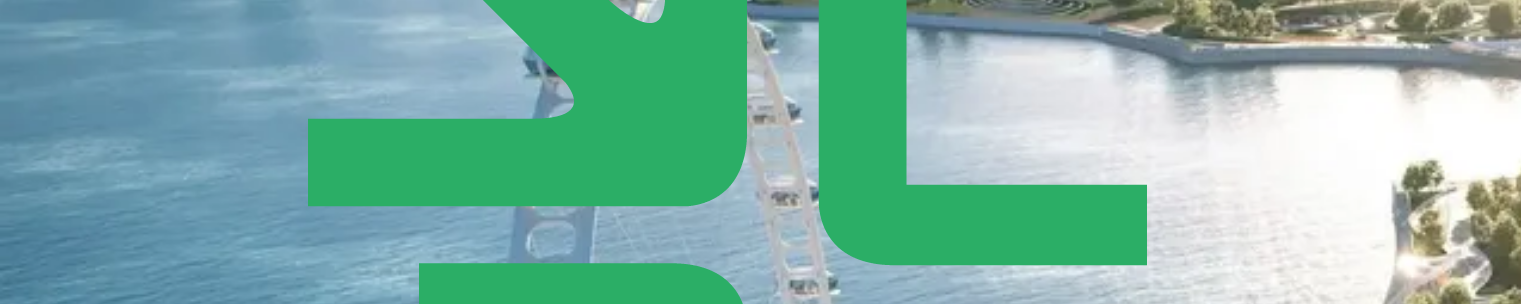 click at bounding box center [100, 1846] 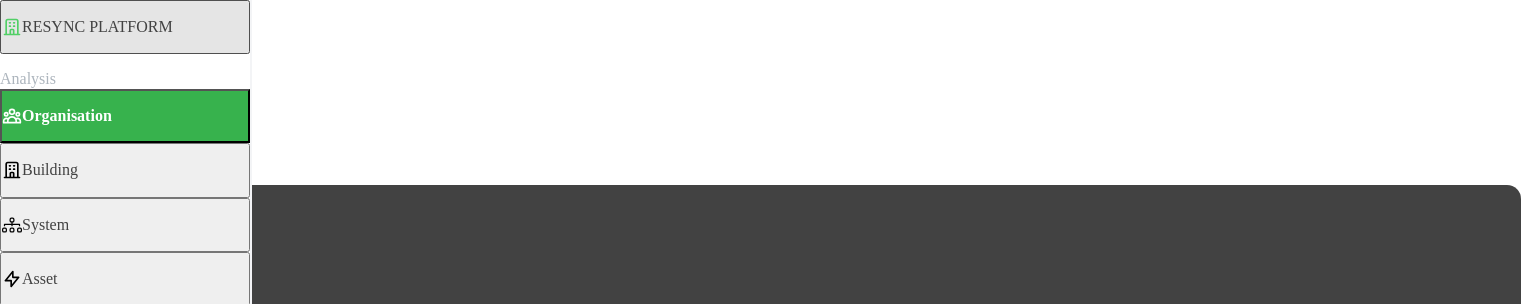 scroll, scrollTop: 0, scrollLeft: 0, axis: both 